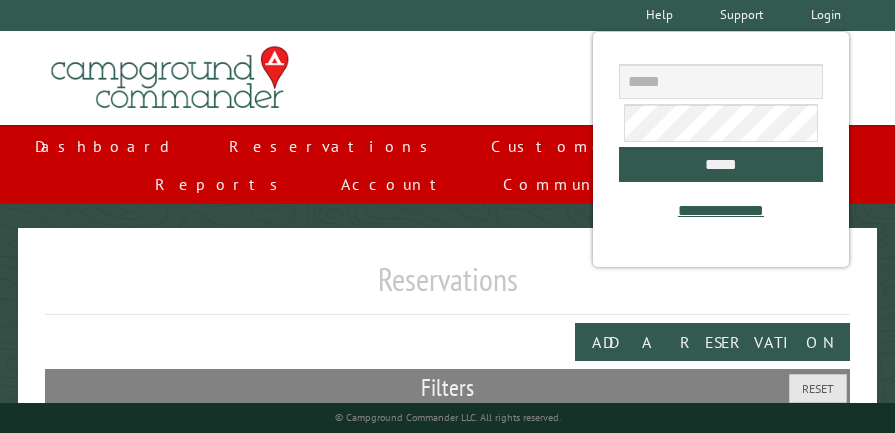 scroll, scrollTop: 0, scrollLeft: 0, axis: both 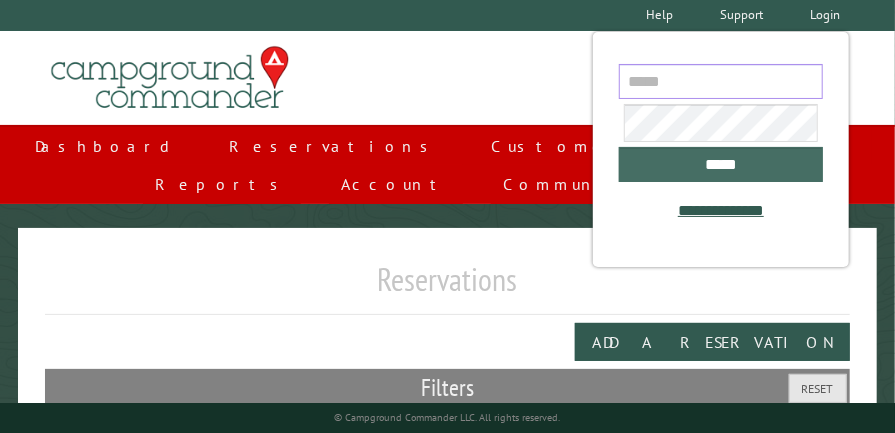 type on "**********" 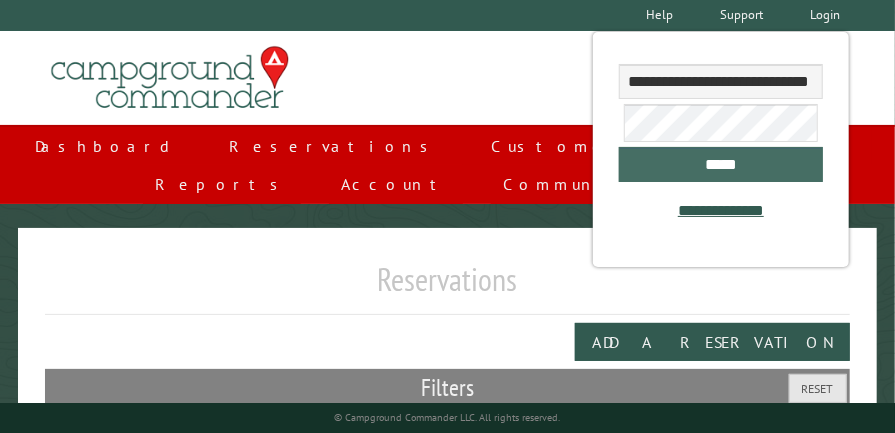 click on "*****" at bounding box center [721, 164] 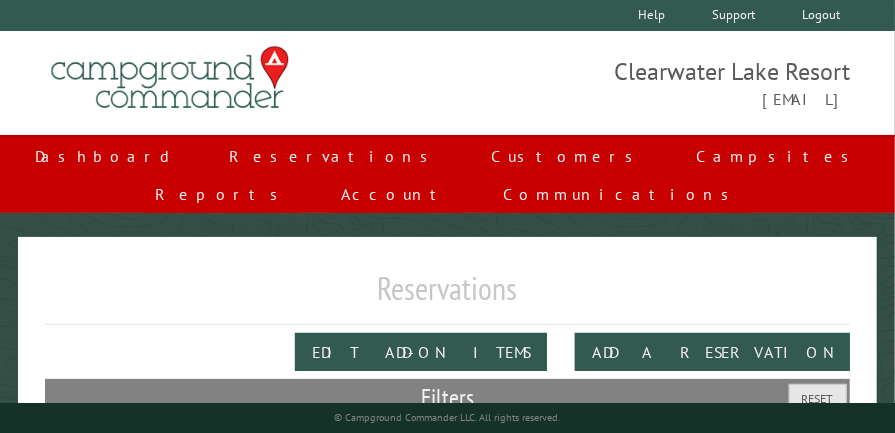 click on "Reservations
Edit Add-on Items
Add a Reservation
Filters  Reset
Dates
From:
To:
Site Number
*** * * * * * * * * * ** ** ** ** ** ** ** ** ** ** ** ** ** ** ** ** ** ** ** ** ** ** ** ** ** ** ** ** ** **** **** **** **** **** **** **** ****
Include Cancelled Reservations" at bounding box center (447, 525) 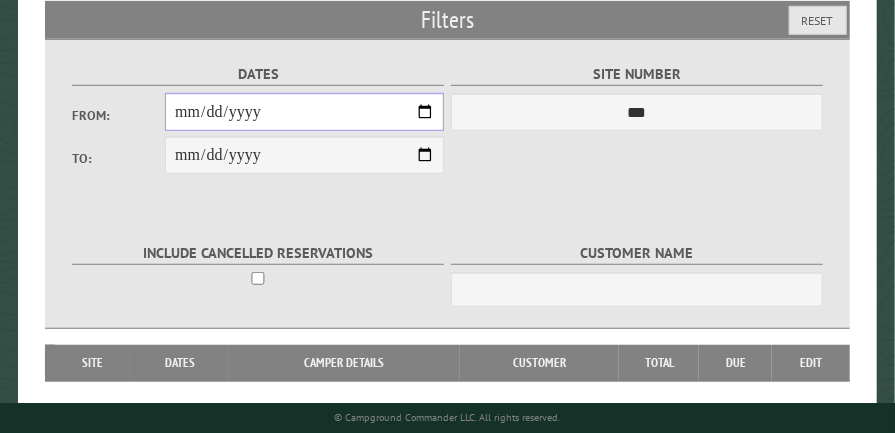 click on "From:" at bounding box center (304, 112) 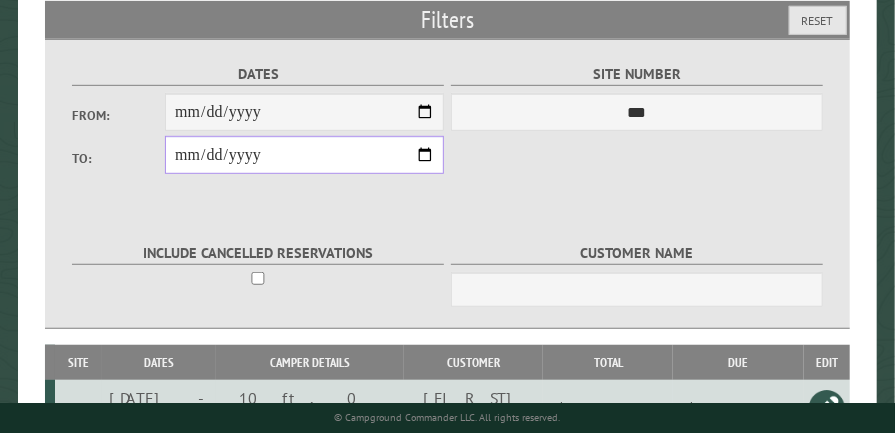 click on "**********" at bounding box center [304, 155] 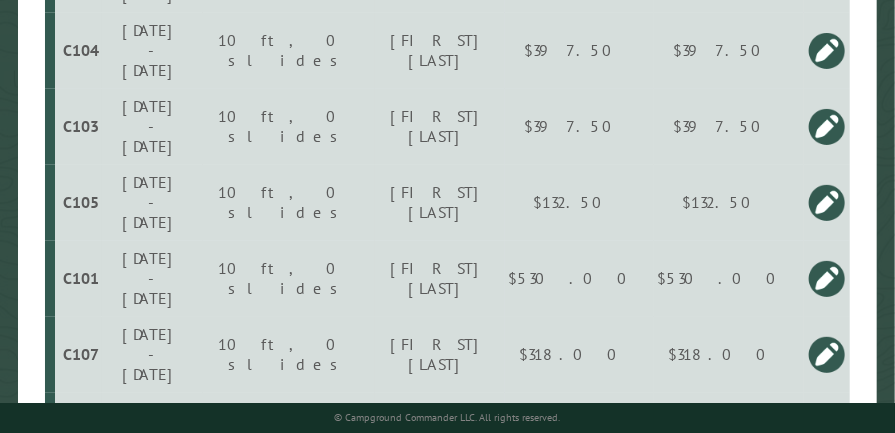 scroll, scrollTop: 1416, scrollLeft: 0, axis: vertical 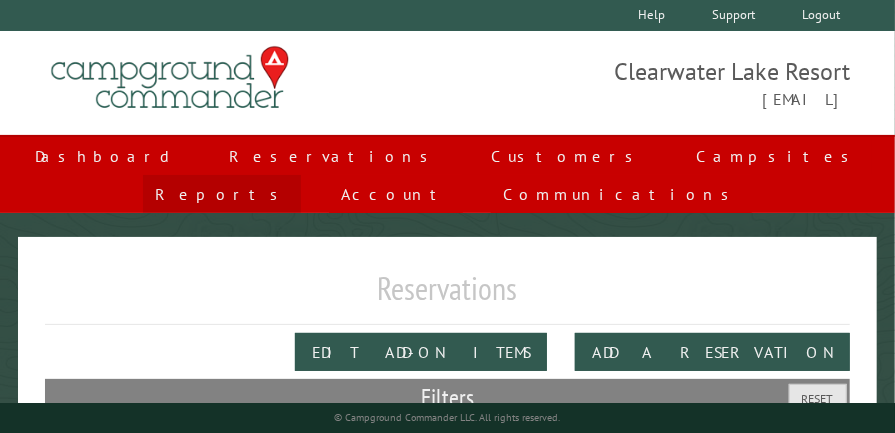 click on "Reports" at bounding box center (222, 194) 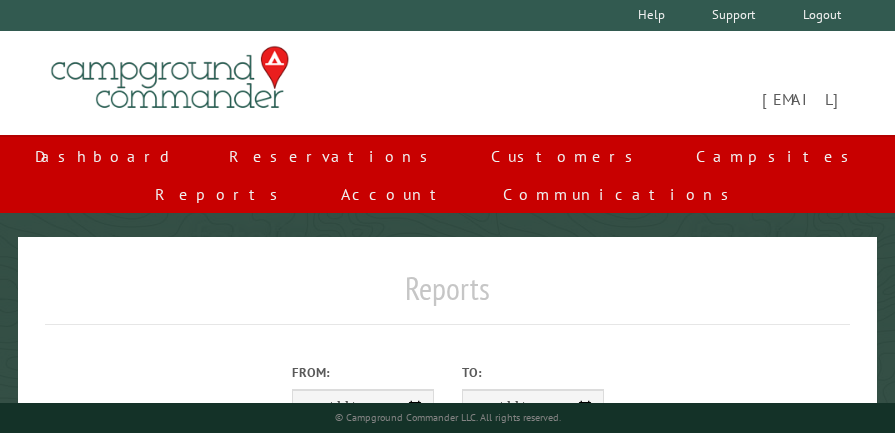 scroll, scrollTop: 0, scrollLeft: 0, axis: both 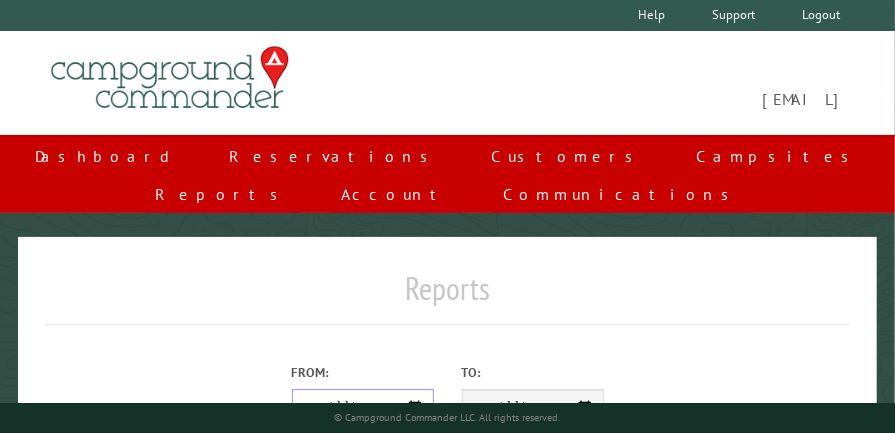 click on "From:" at bounding box center [363, 408] 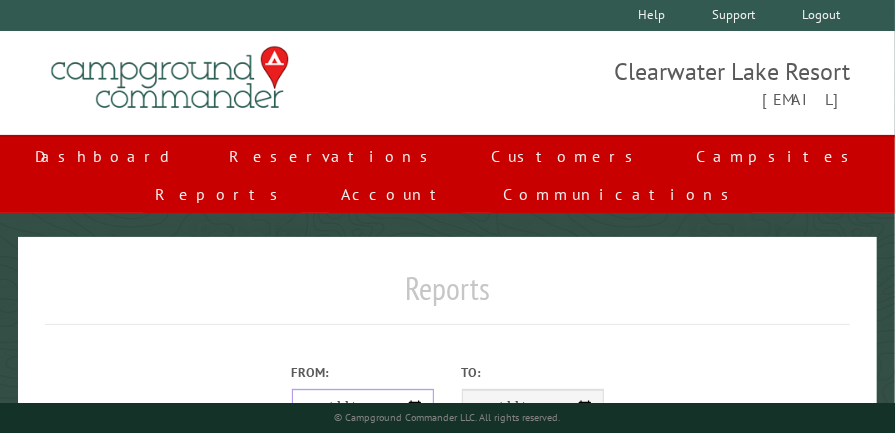 type on "**********" 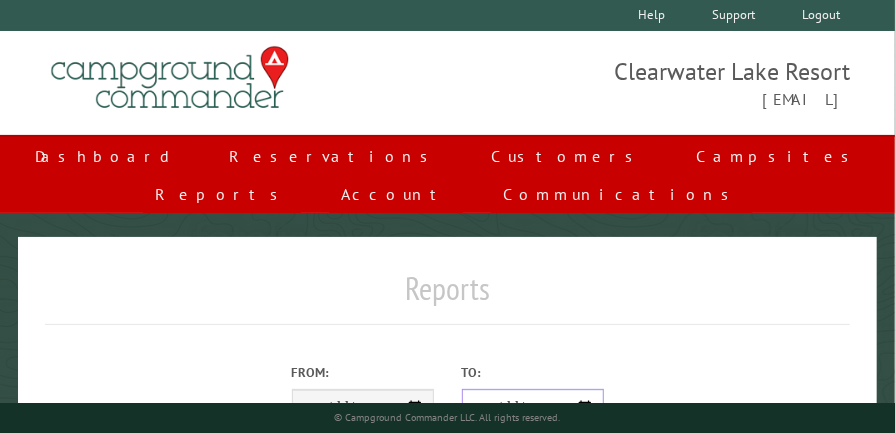 click on "**********" at bounding box center [533, 408] 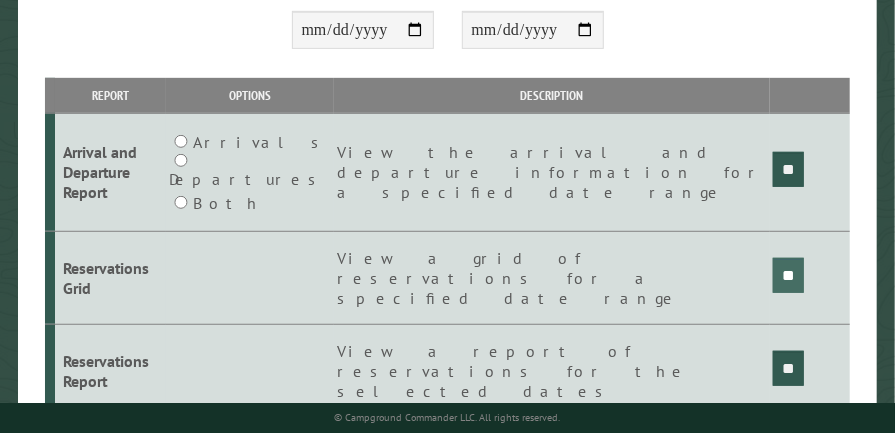 click on "**" at bounding box center (788, 169) 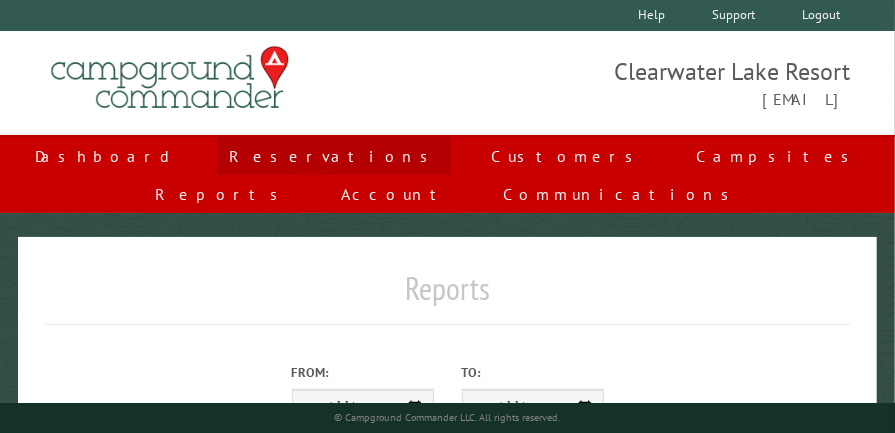 click on "Reservations" at bounding box center (334, 156) 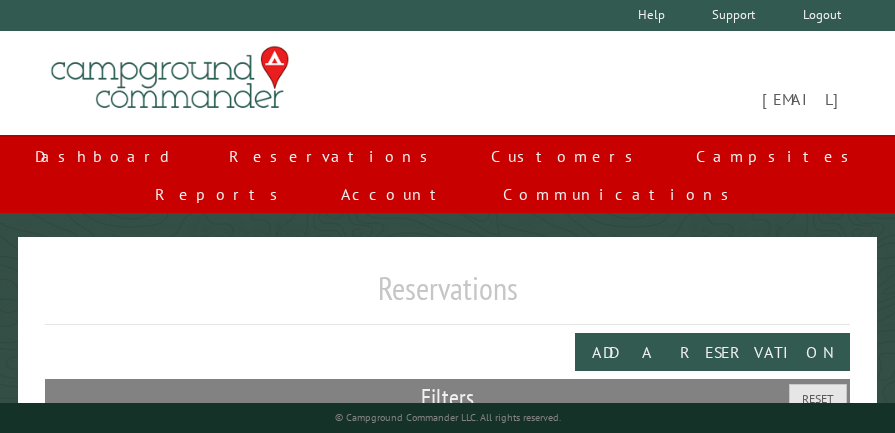 scroll, scrollTop: 0, scrollLeft: 0, axis: both 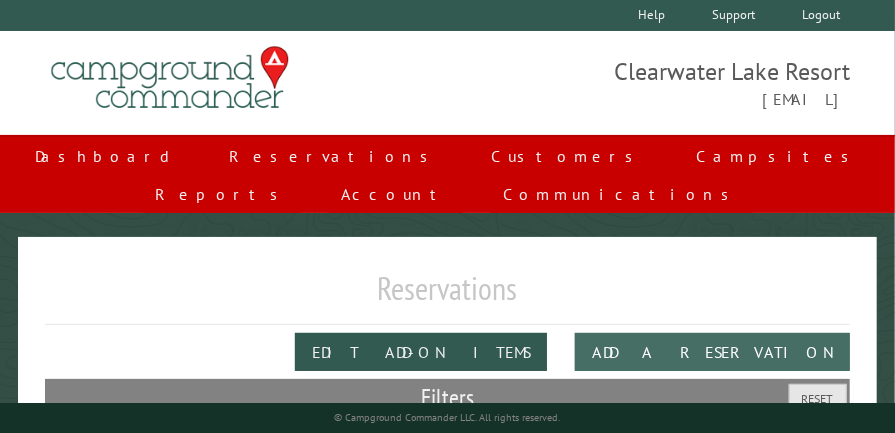 click on "Add a Reservation" at bounding box center (712, 352) 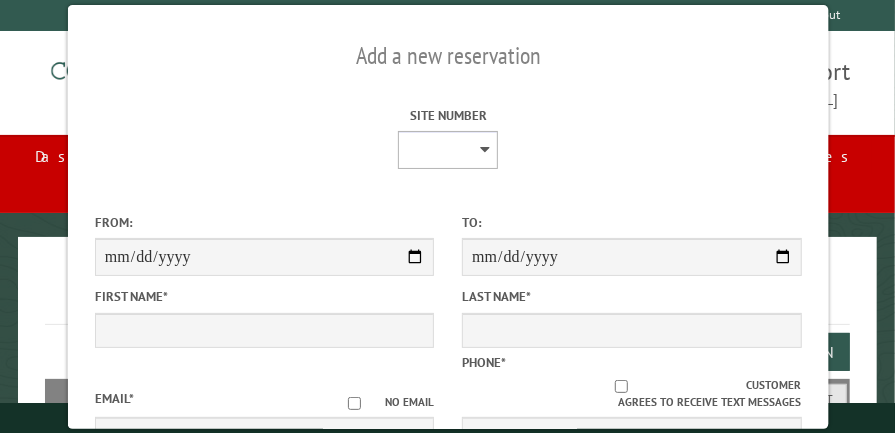 click on "* * * * * * * * * ** ** ** ** ** ** ** ** ** ** ** ** ** ** ** ** ** ** ** ** ** ** ** ** ** ** ** ** ** **** **** **** **** **** **** **** ****" at bounding box center [448, 150] 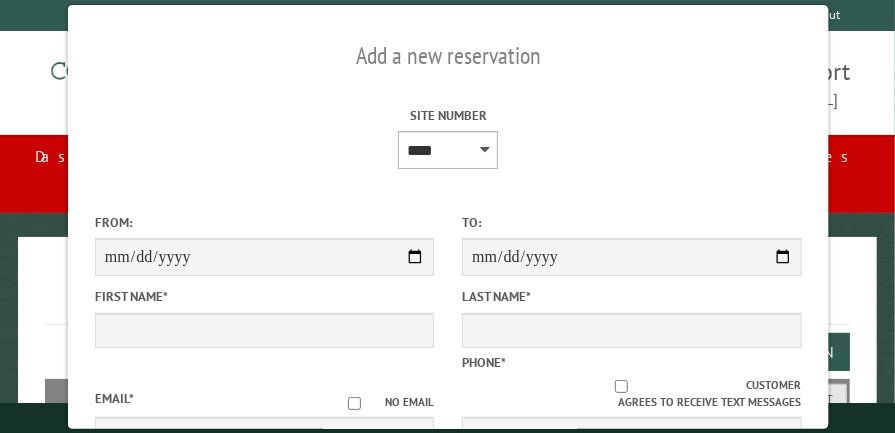 click on "* * * * * * * * * ** ** ** ** ** ** ** ** ** ** ** ** ** ** ** ** ** ** ** ** ** ** ** ** ** ** ** ** ** **** **** **** **** **** **** **** ****" at bounding box center (448, 150) 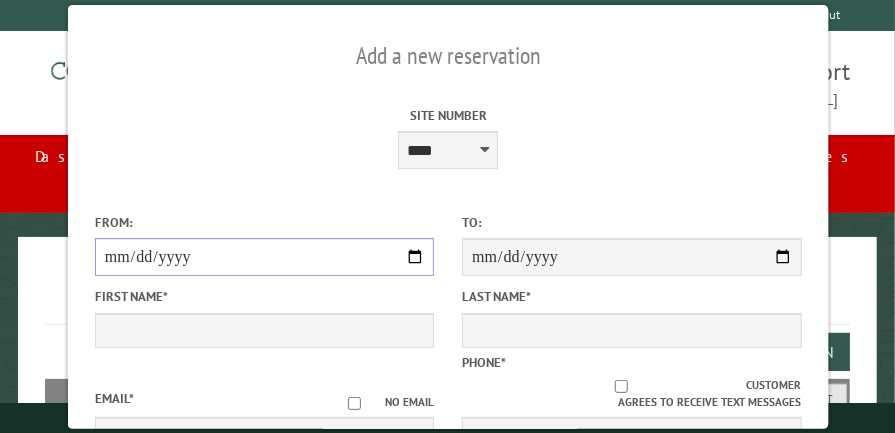 click on "From:" at bounding box center [263, 257] 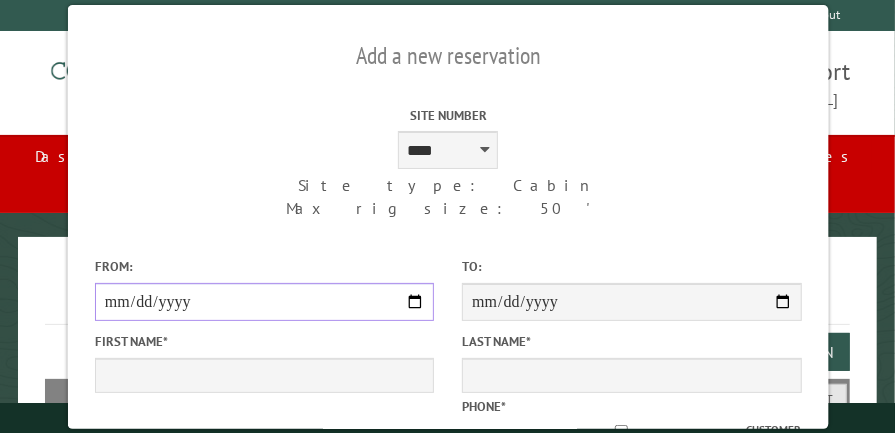 type on "**********" 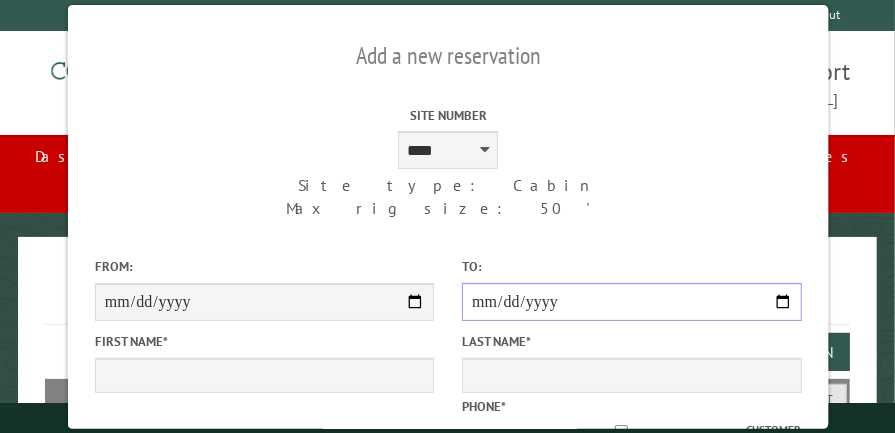 click on "**********" at bounding box center [630, 302] 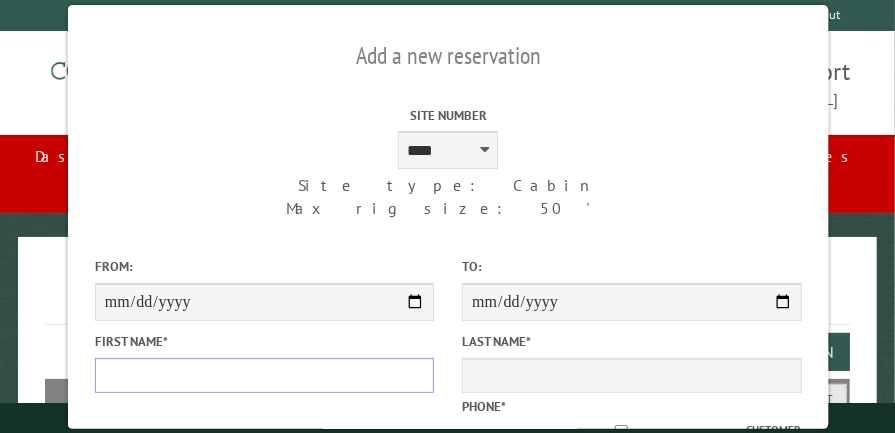 click on "First Name *" at bounding box center [263, 375] 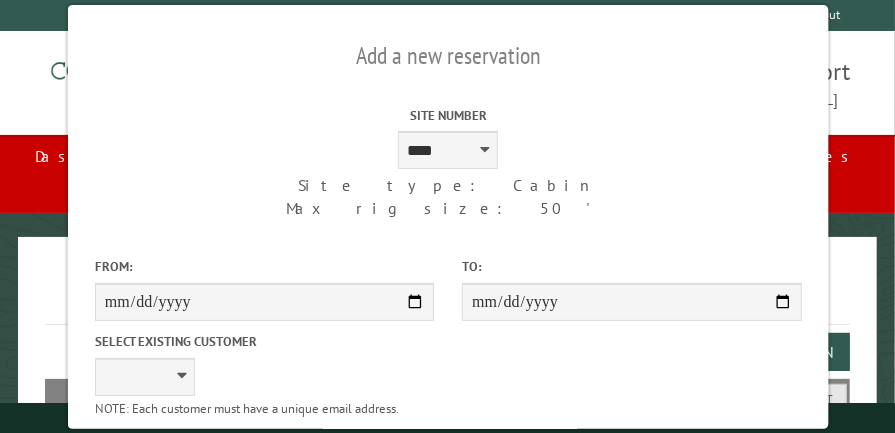 type on "****" 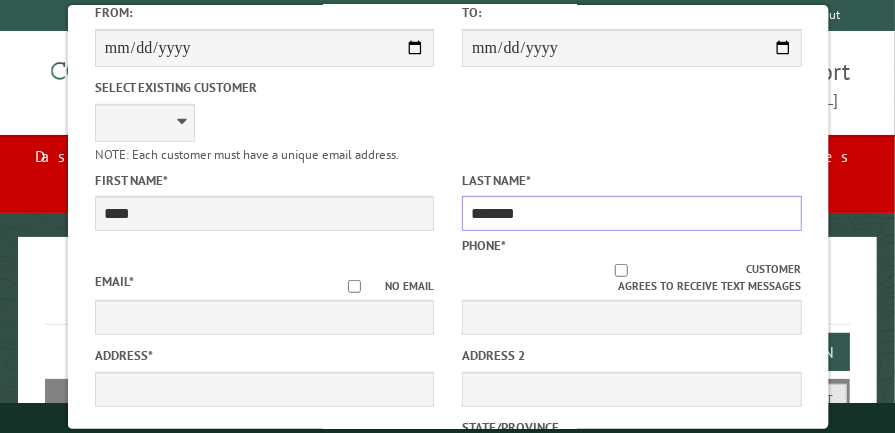 type on "*******" 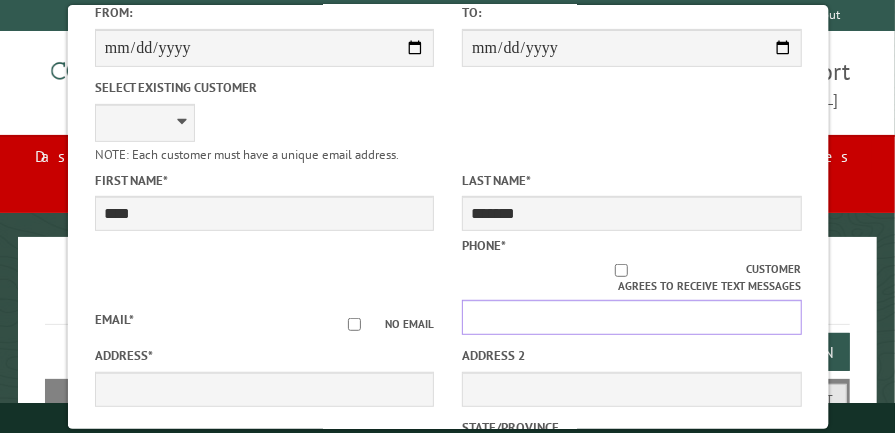 click on "Phone *" at bounding box center [630, 317] 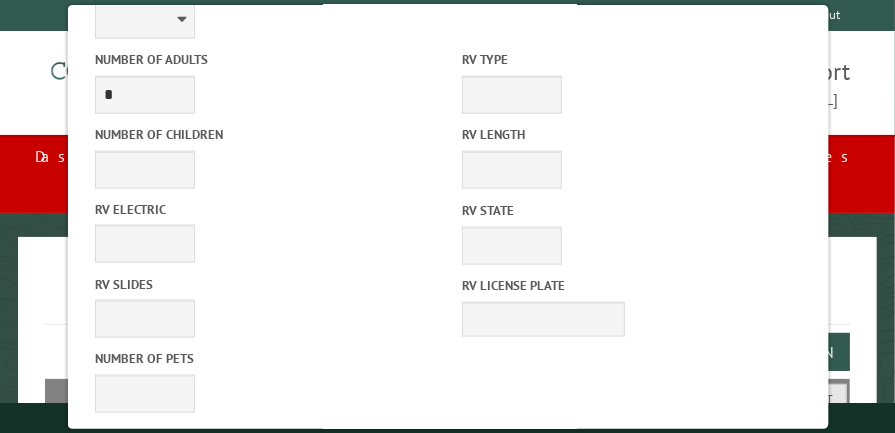 scroll, scrollTop: 848, scrollLeft: 0, axis: vertical 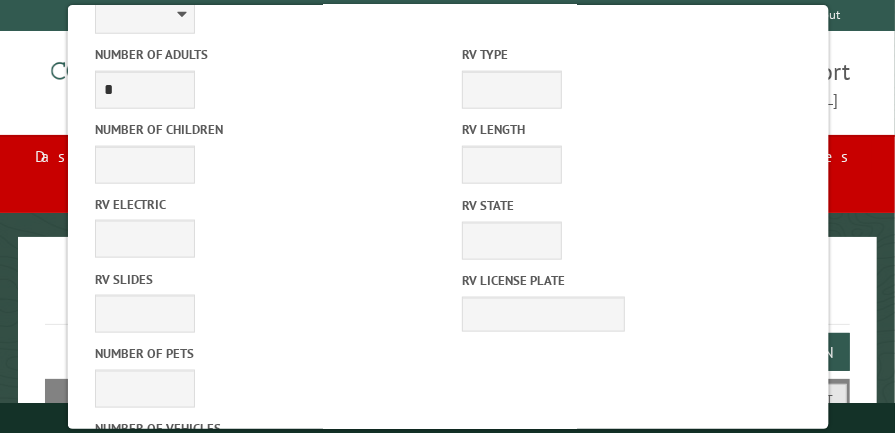 type on "**********" 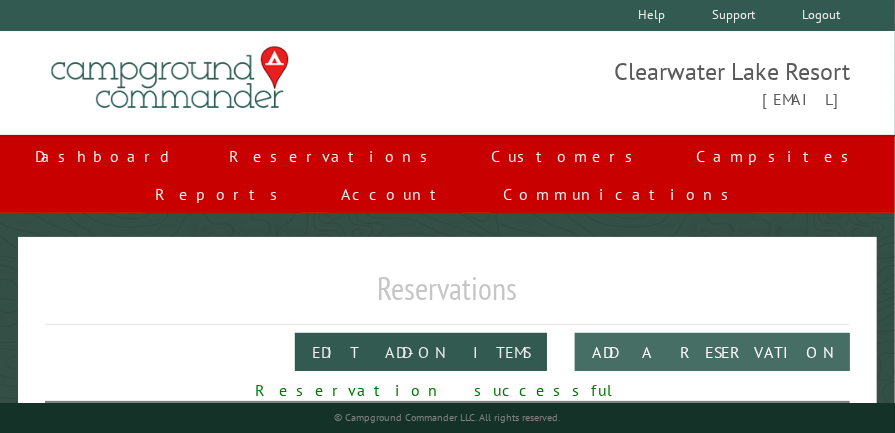 click on "Add a Reservation" at bounding box center [712, 352] 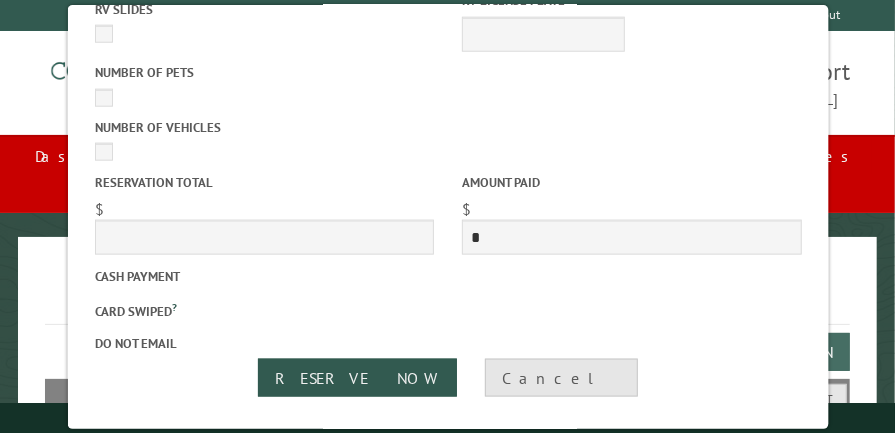 scroll, scrollTop: 724, scrollLeft: 0, axis: vertical 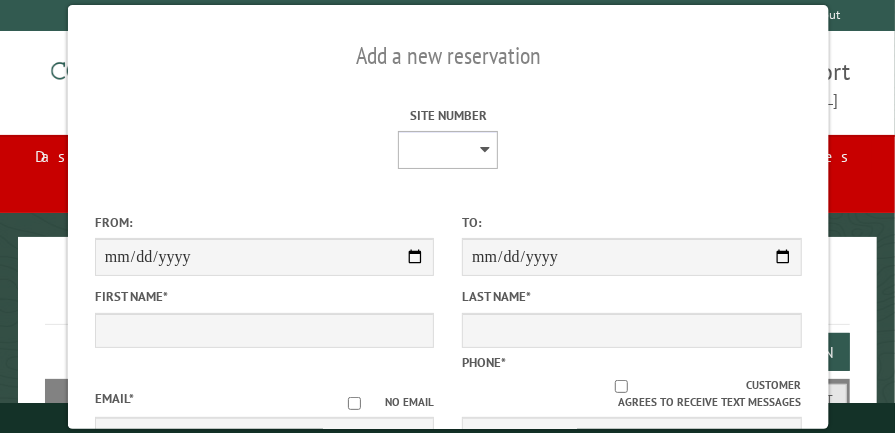 click on "* * * * * * * * * ** ** ** ** ** ** ** ** ** ** ** ** ** ** ** ** ** ** ** ** ** ** ** ** ** ** ** ** ** **** **** **** **** **** **** **** ****" at bounding box center (448, 150) 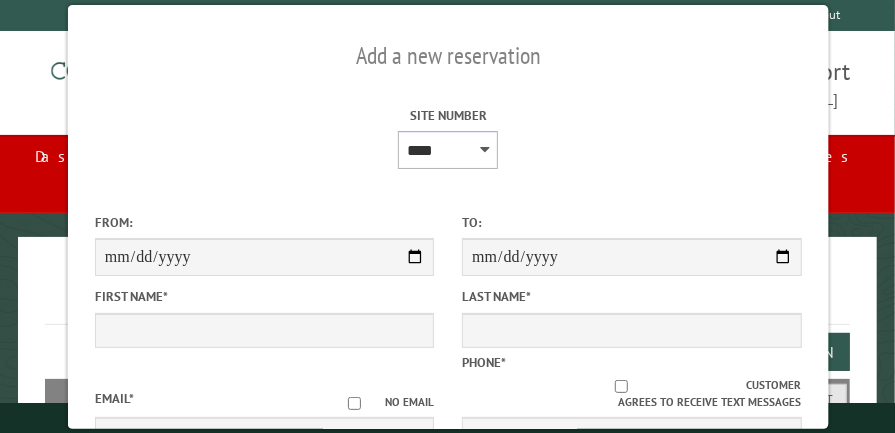 click on "* * * * * * * * * ** ** ** ** ** ** ** ** ** ** ** ** ** ** ** ** ** ** ** ** ** ** ** ** ** ** ** ** ** **** **** **** **** **** **** **** ****" at bounding box center (448, 150) 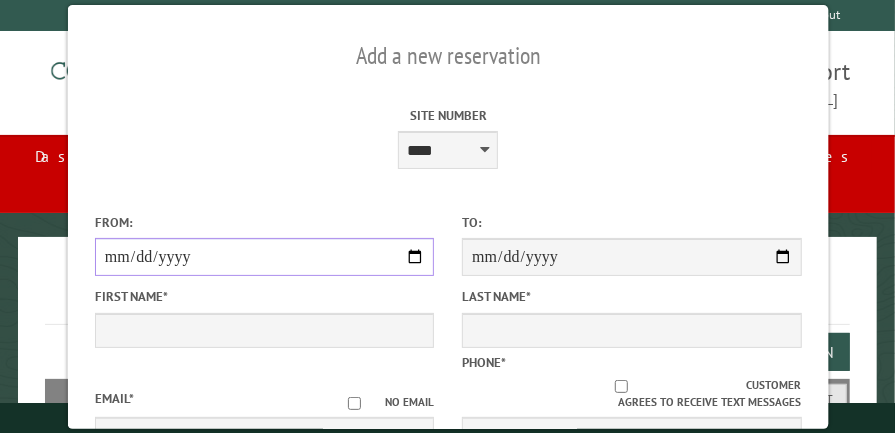 click on "From:" at bounding box center (263, 257) 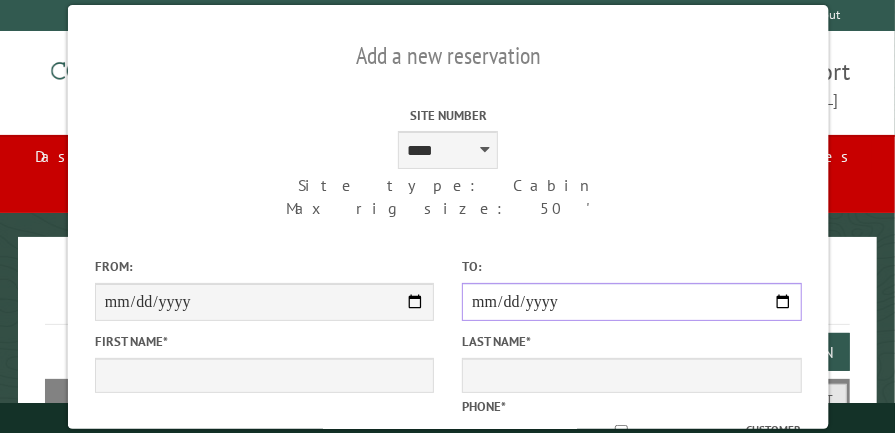 click on "**********" at bounding box center [630, 302] 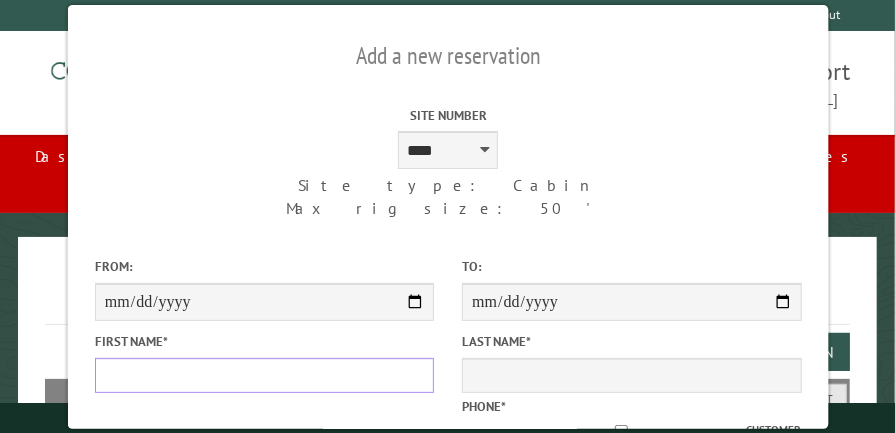click on "First Name *" at bounding box center [263, 375] 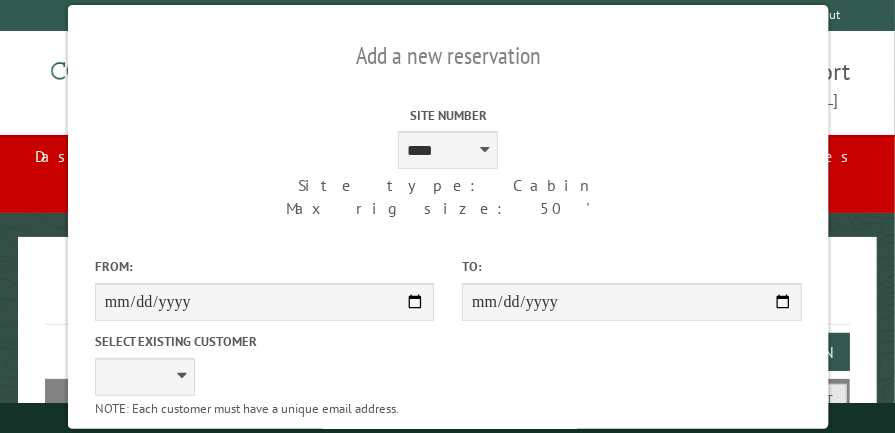 type on "****" 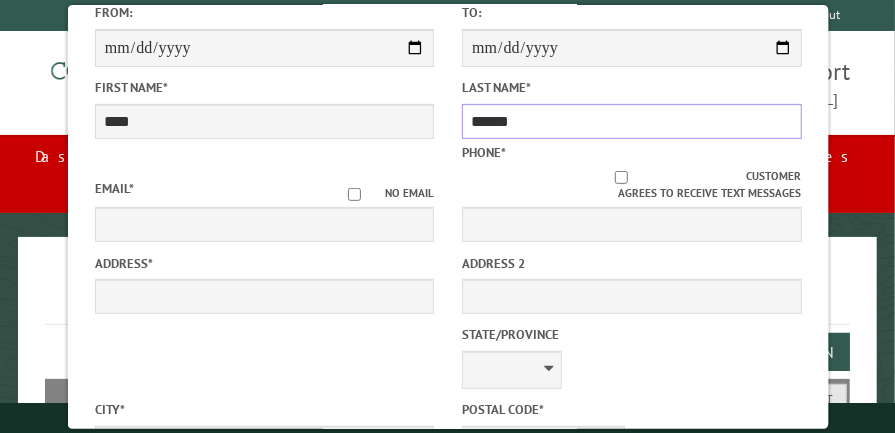 type on "******" 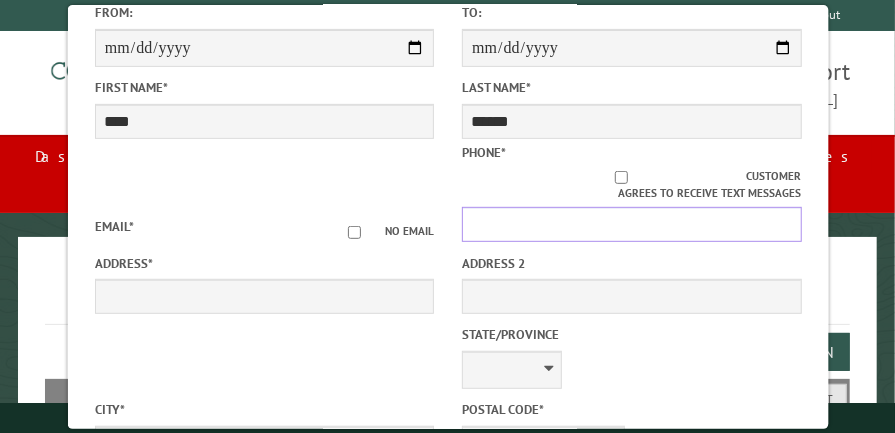 click on "Phone *" at bounding box center (630, 224) 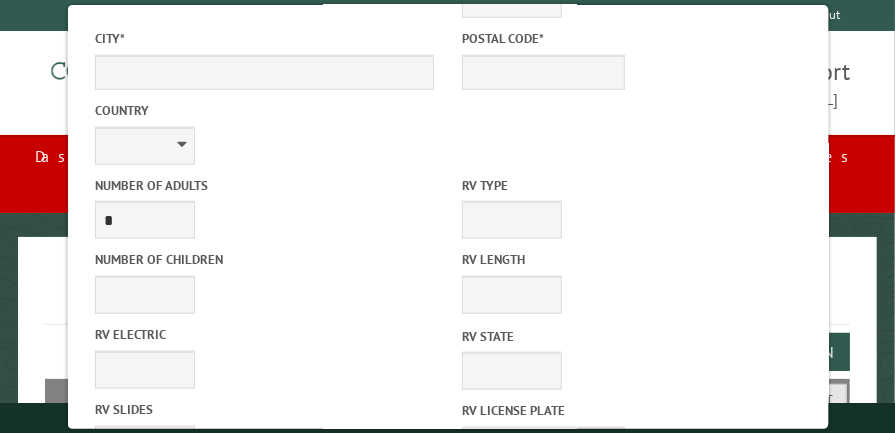 scroll, scrollTop: 755, scrollLeft: 0, axis: vertical 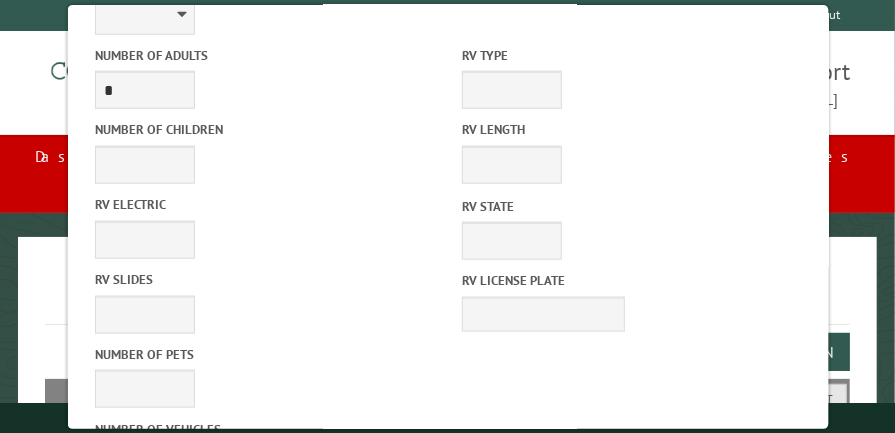 type on "**********" 